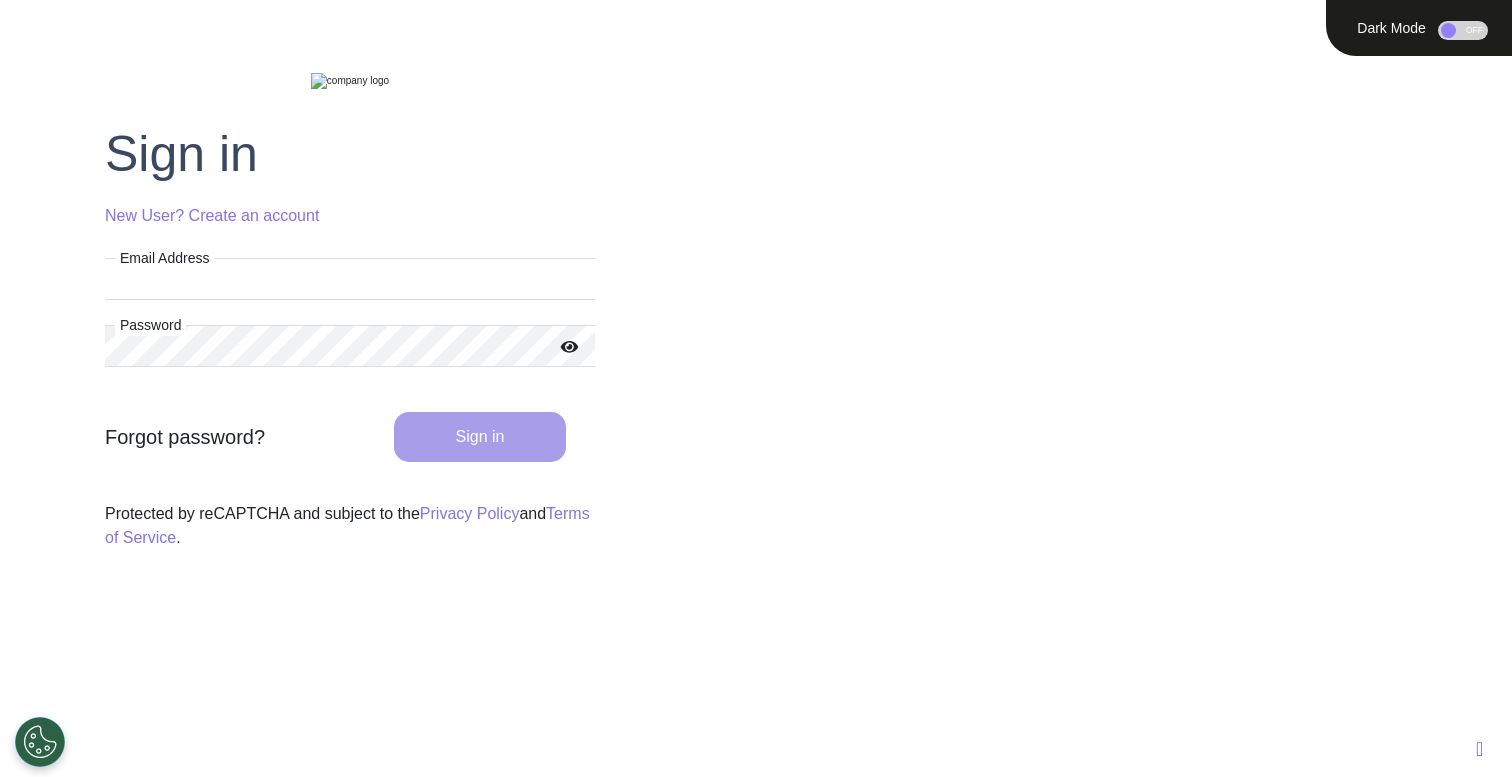 scroll, scrollTop: 0, scrollLeft: 0, axis: both 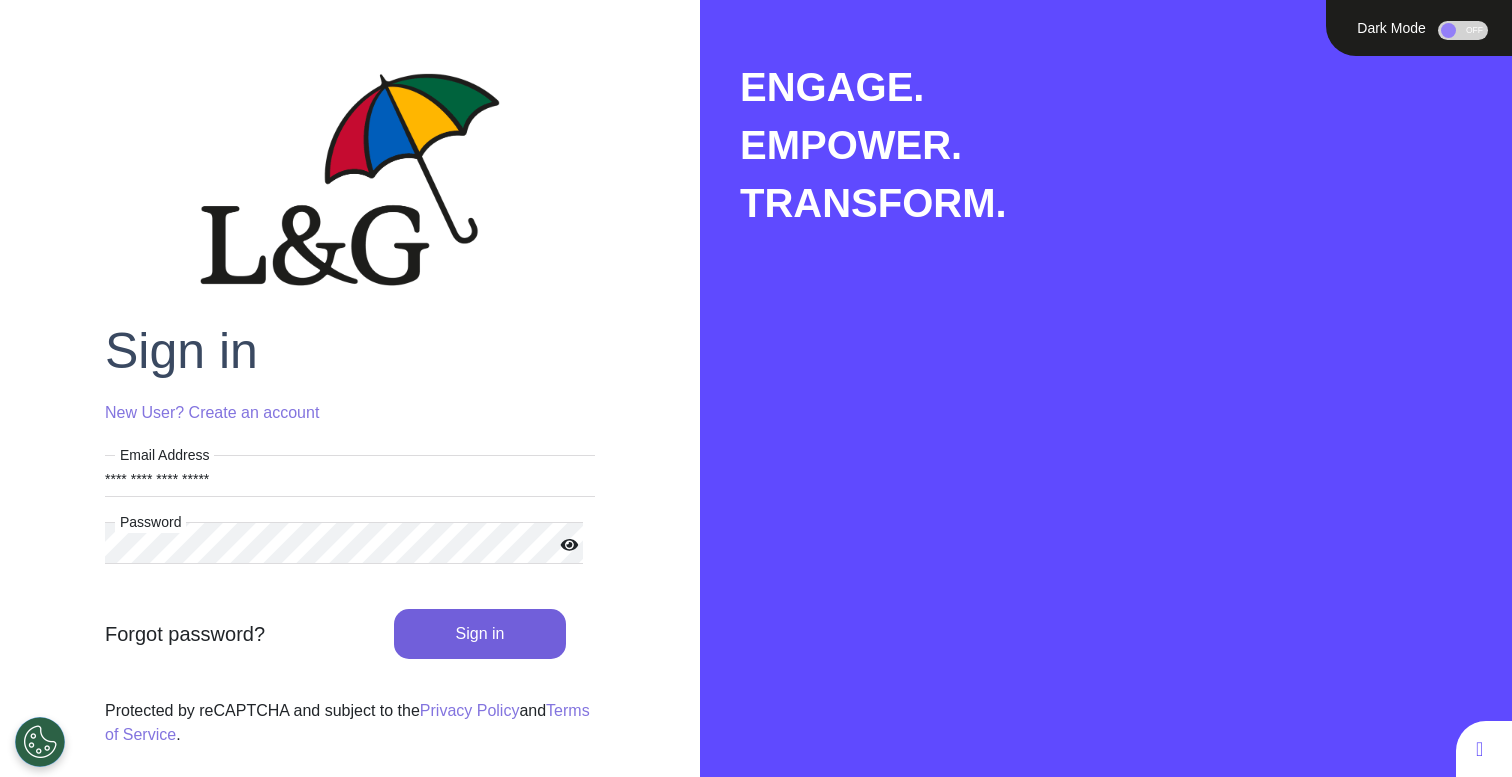 click on "Sign in" at bounding box center [480, 634] 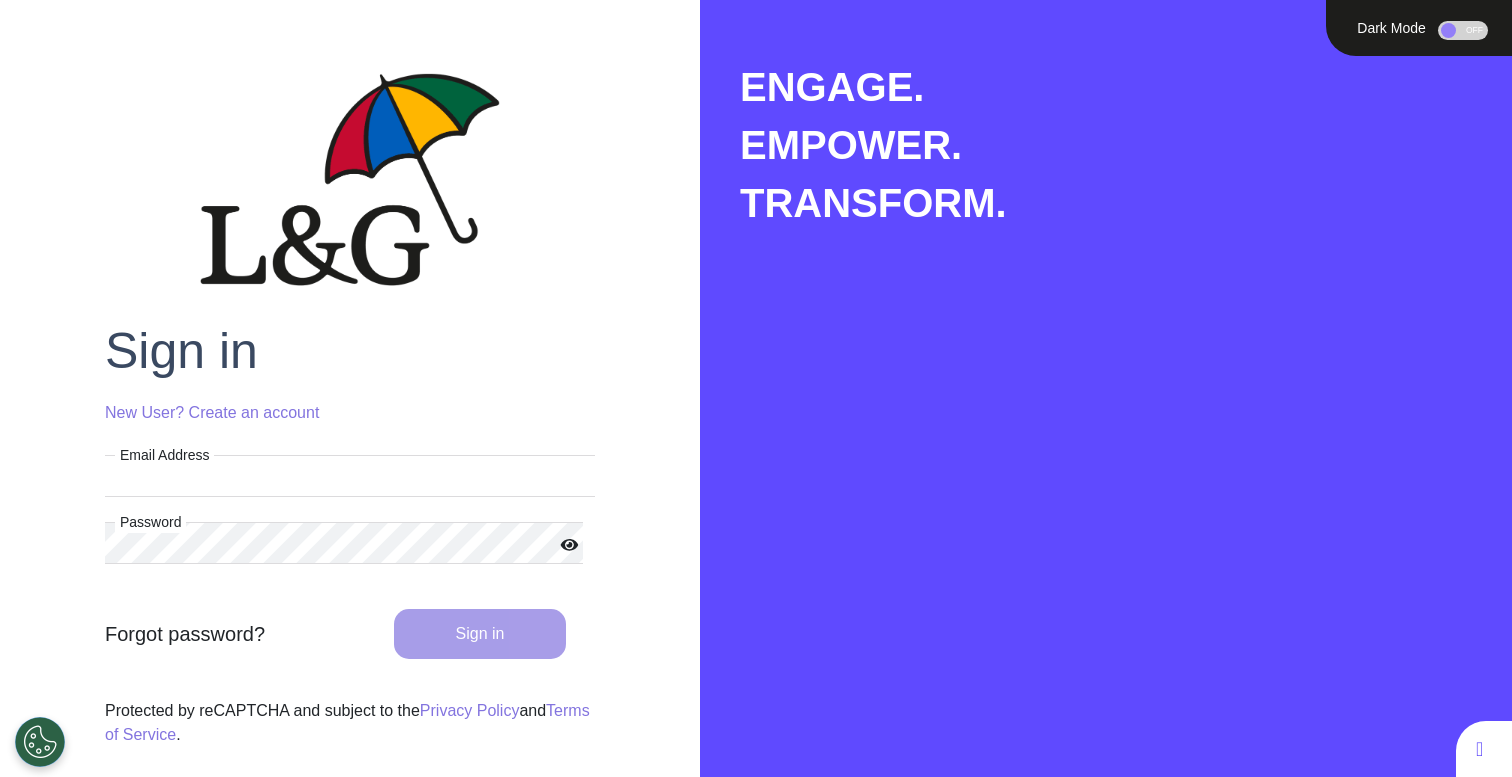 click on "Email Address" at bounding box center [350, 476] 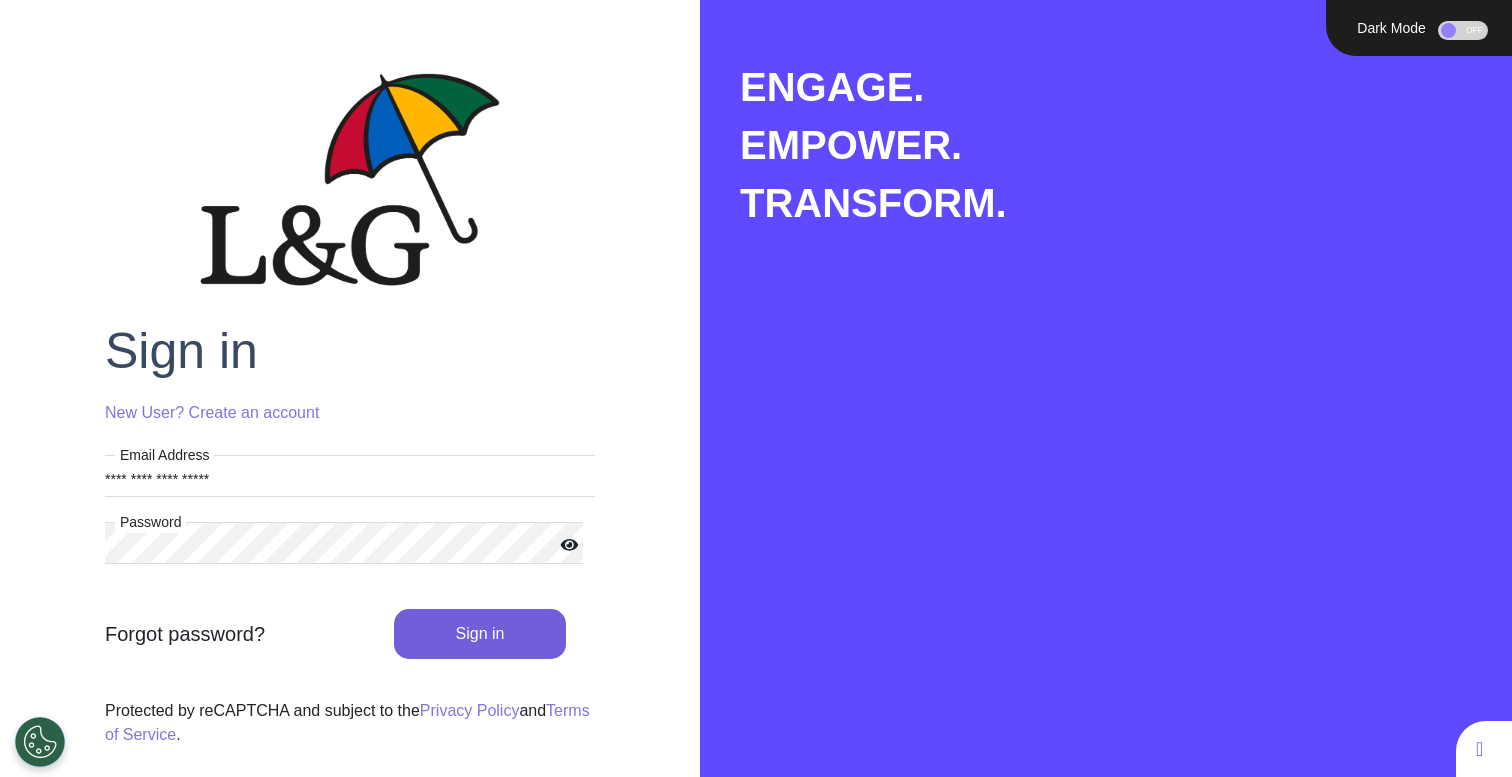 click on "Sign in" at bounding box center (480, 634) 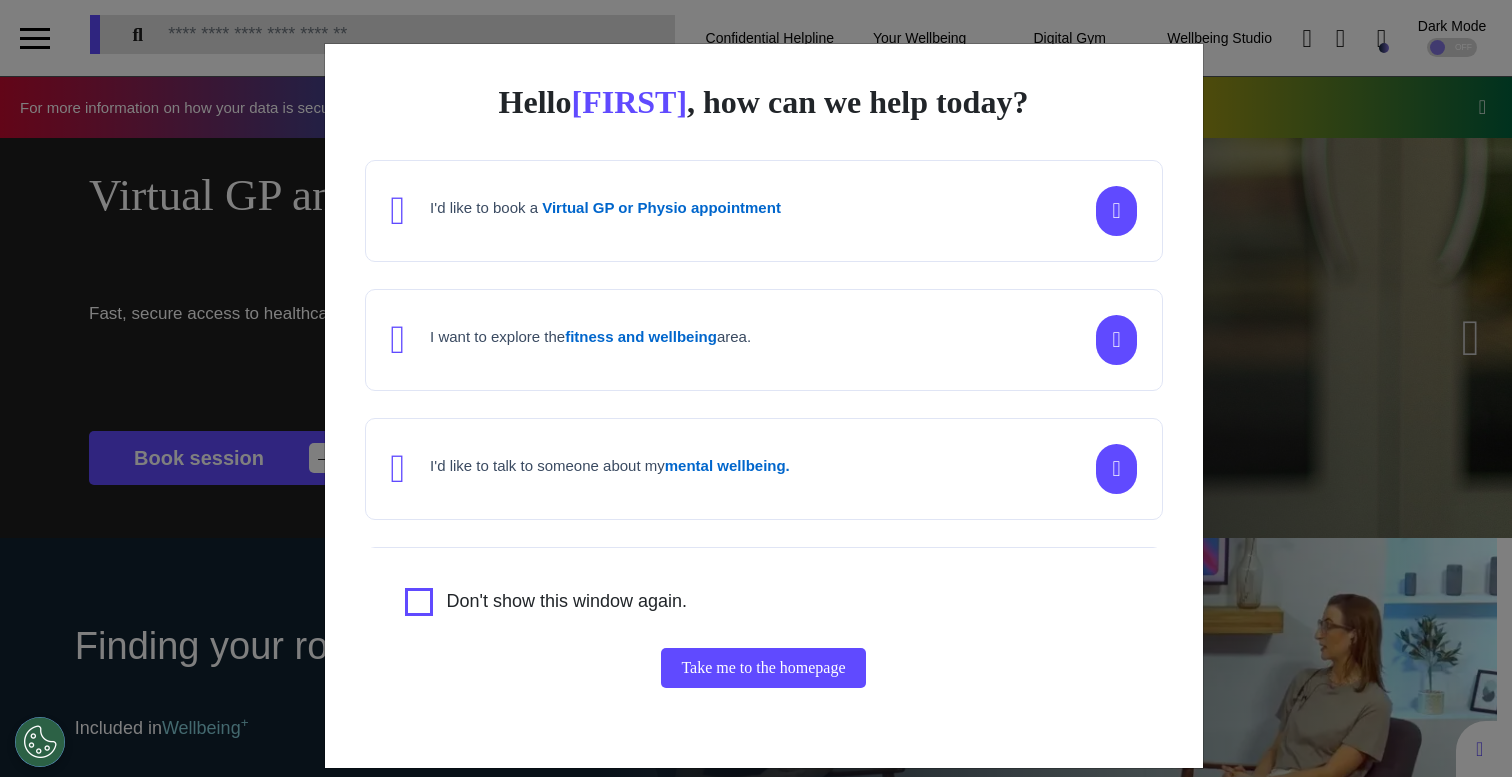 scroll, scrollTop: 0, scrollLeft: 755, axis: horizontal 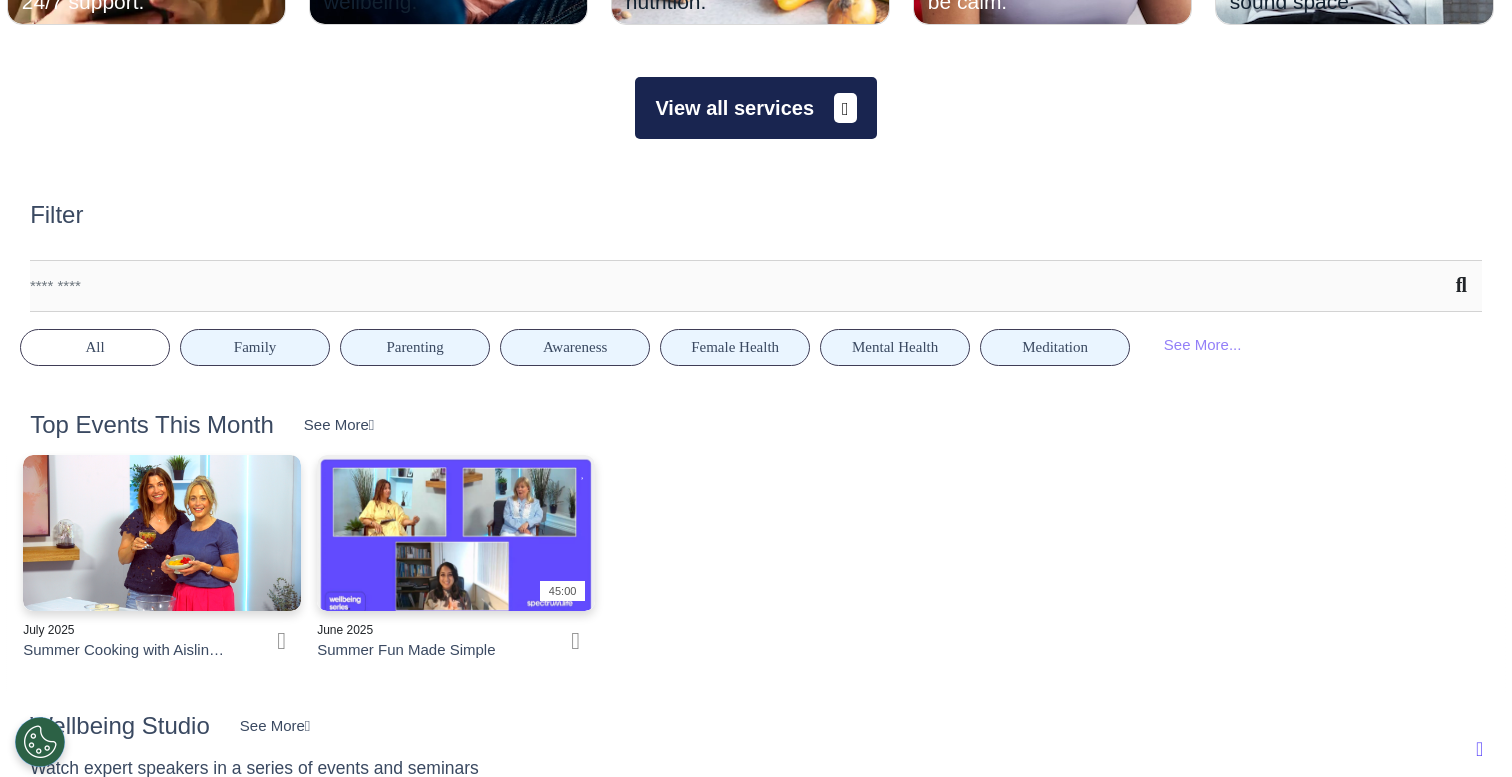 click on "View all services" at bounding box center (755, 108) 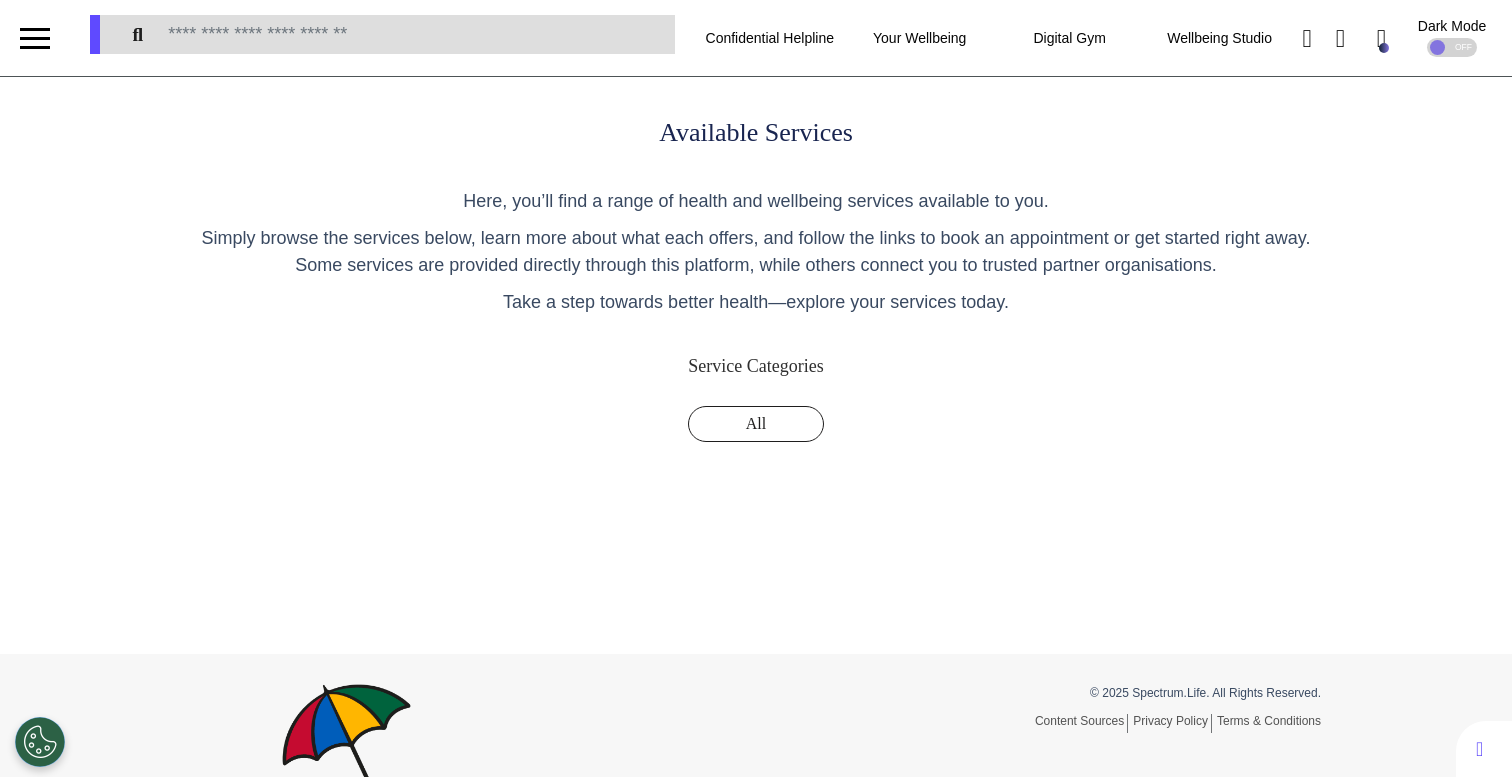 scroll, scrollTop: 0, scrollLeft: 0, axis: both 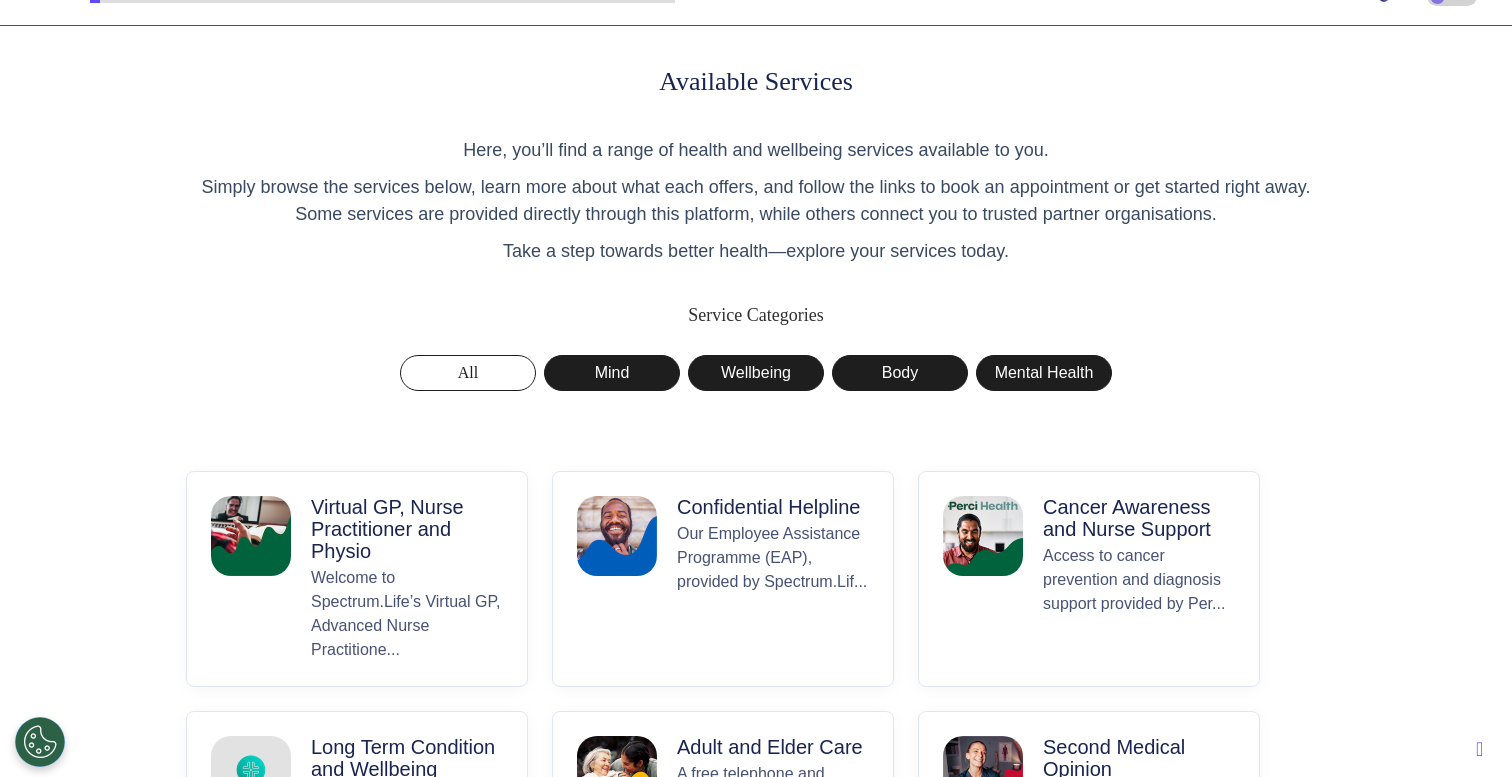 click on "Welcome to Spectrum.Life’s Virtual GP, Advanced Nurse Practitione..." at bounding box center (407, 614) 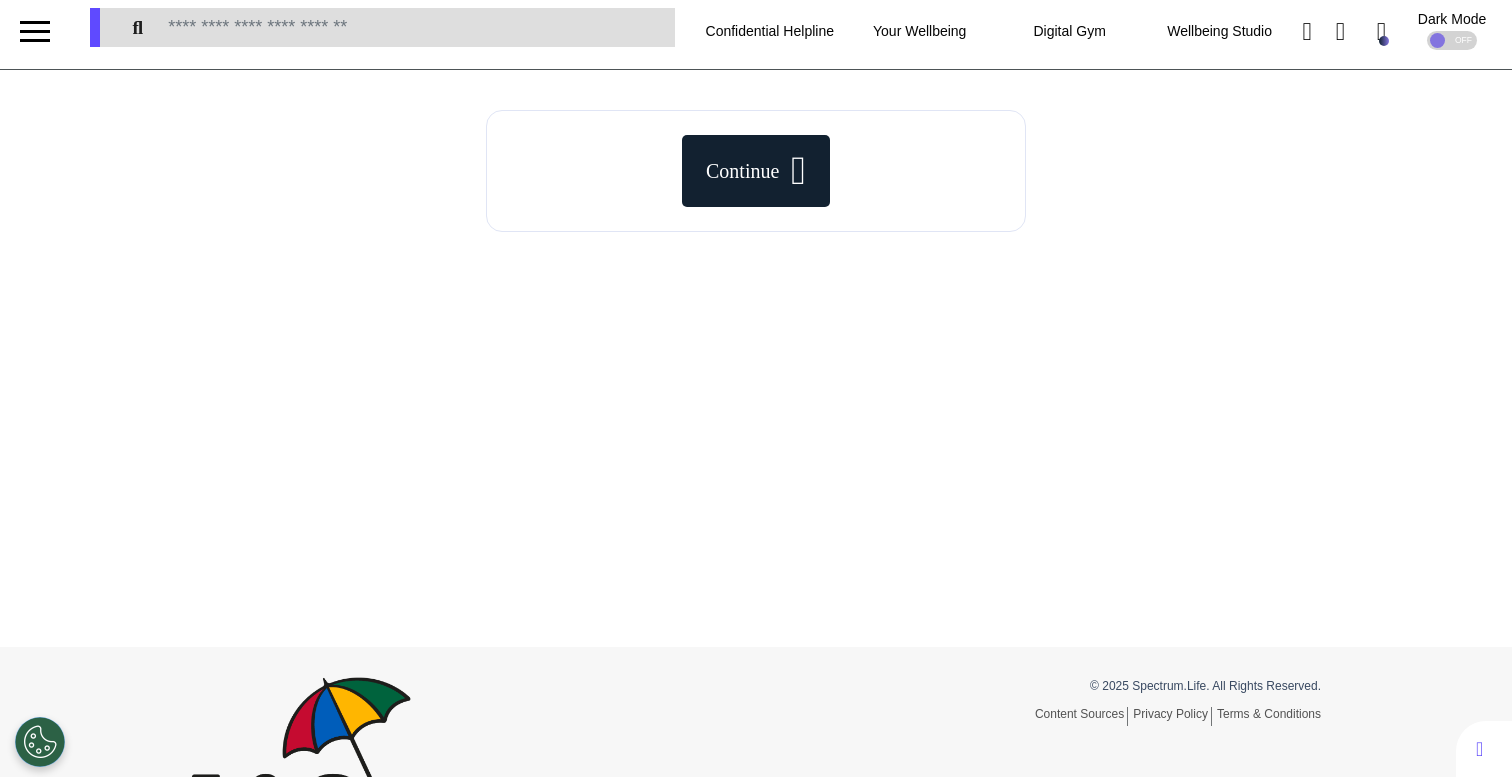 scroll, scrollTop: 0, scrollLeft: 0, axis: both 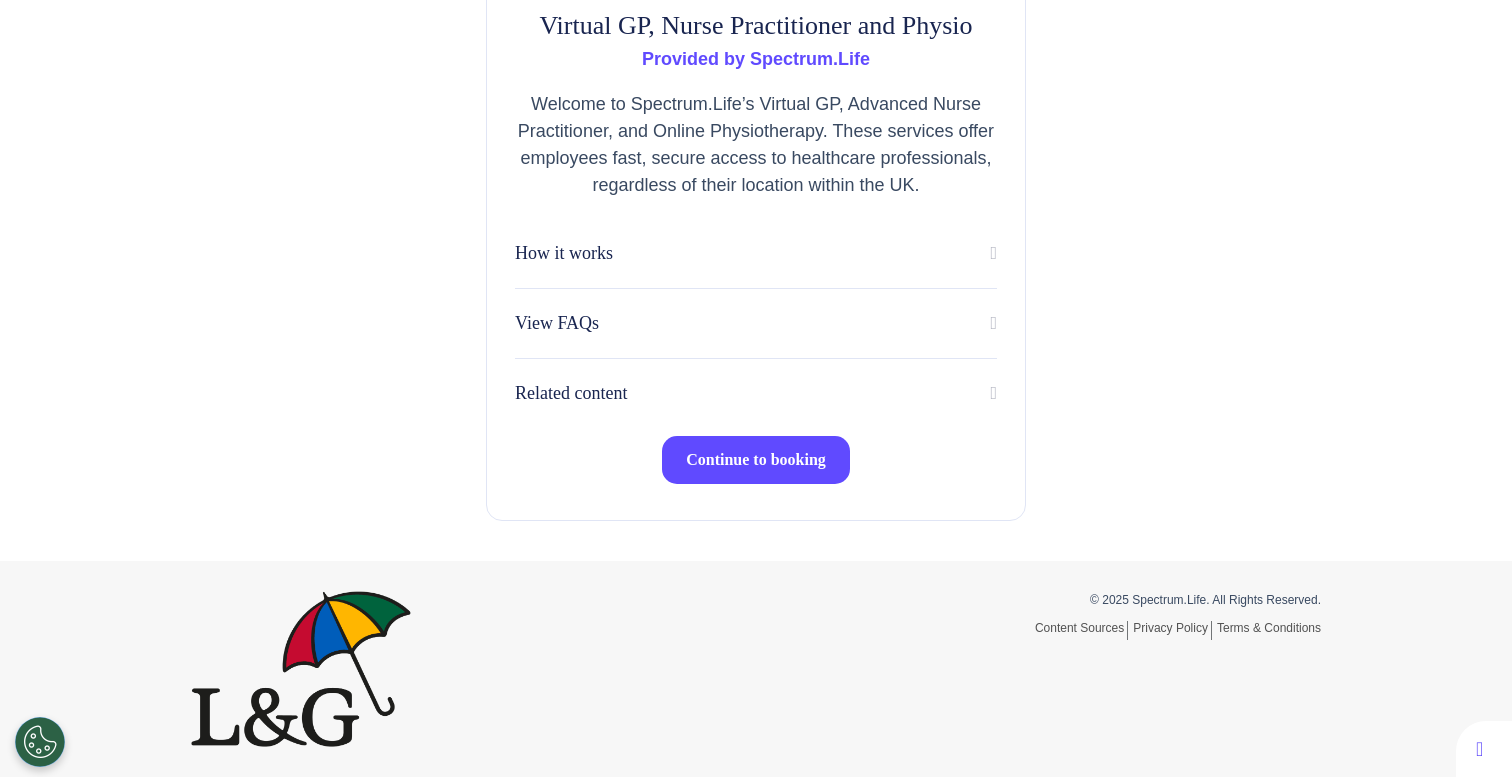 click on "Continue to booking" at bounding box center [756, 459] 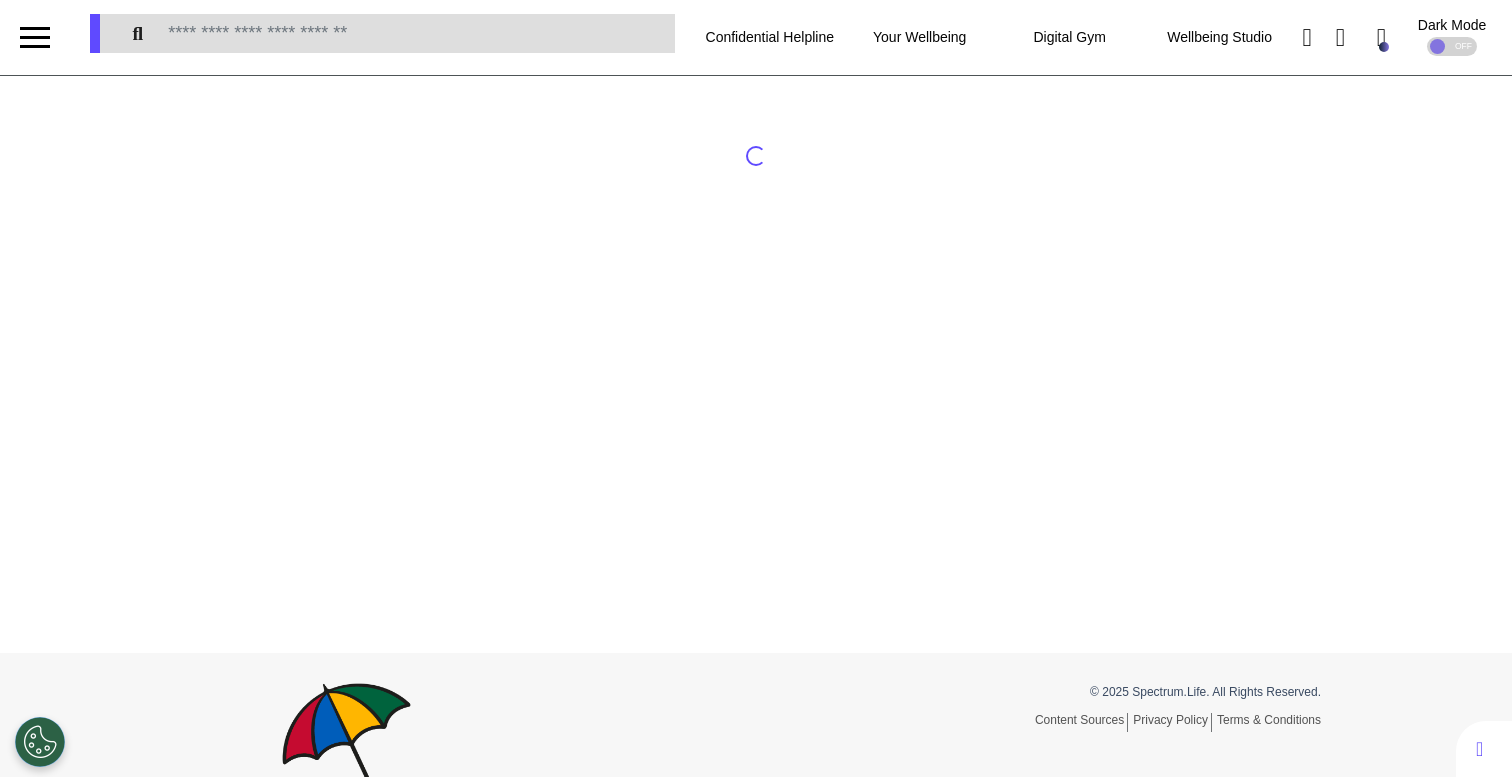 scroll, scrollTop: 0, scrollLeft: 0, axis: both 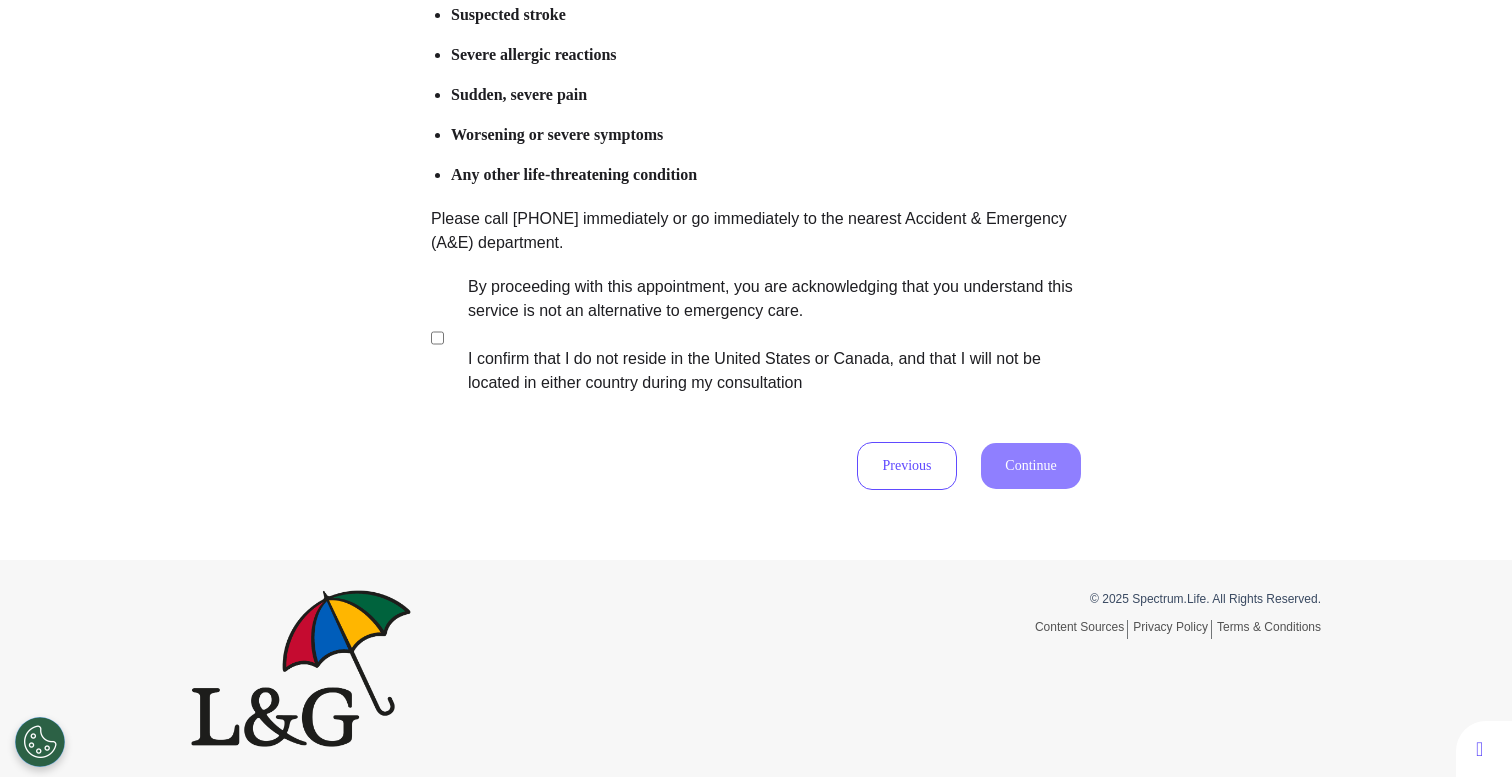 click on "By proceeding with this appointment, you are acknowledging that you understand this service is not an alternative to emergency care. I confirm that I do not reside in the United States or Canada, and that I will not be located in either country during my consultation" at bounding box center (761, 335) 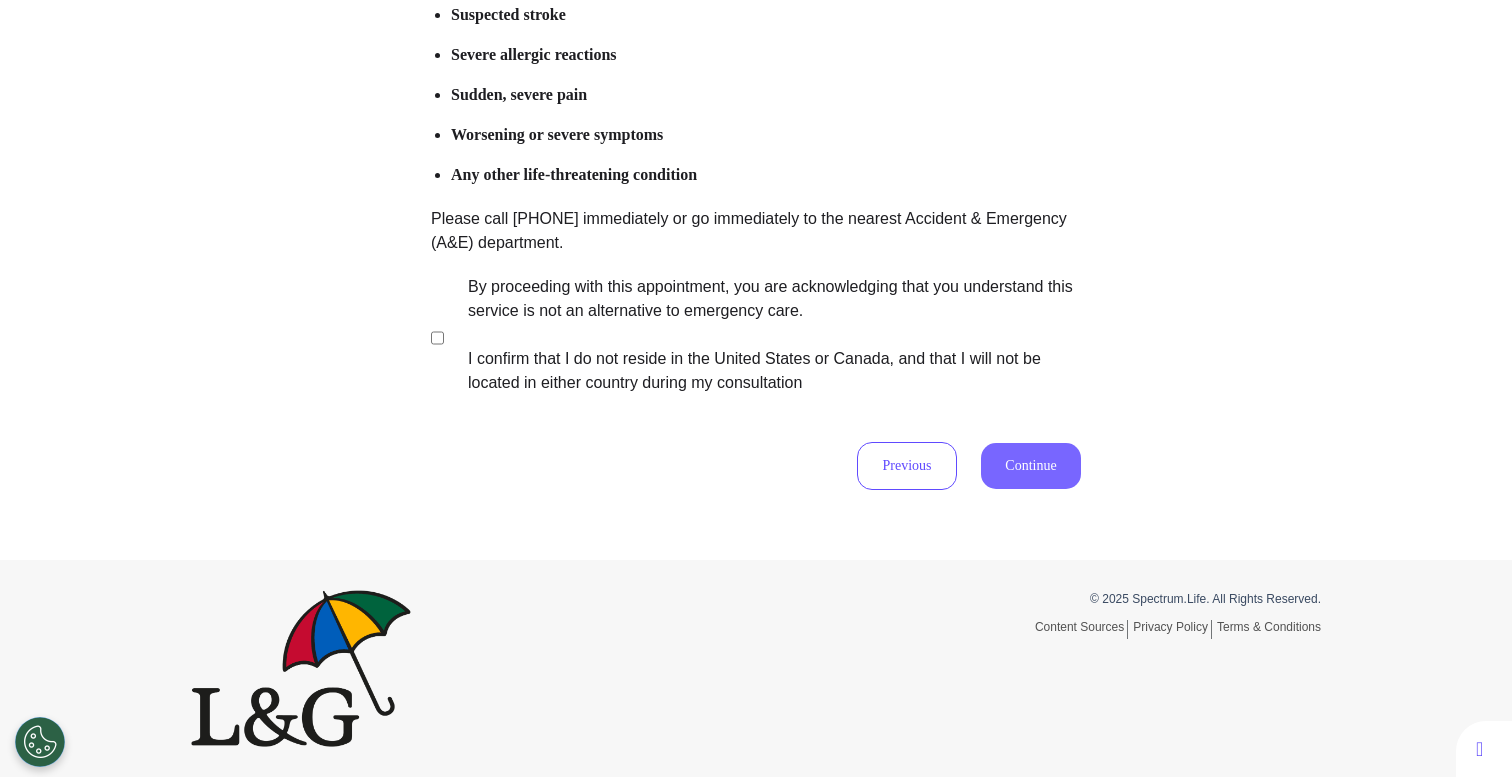click on "Continue" at bounding box center [1031, 466] 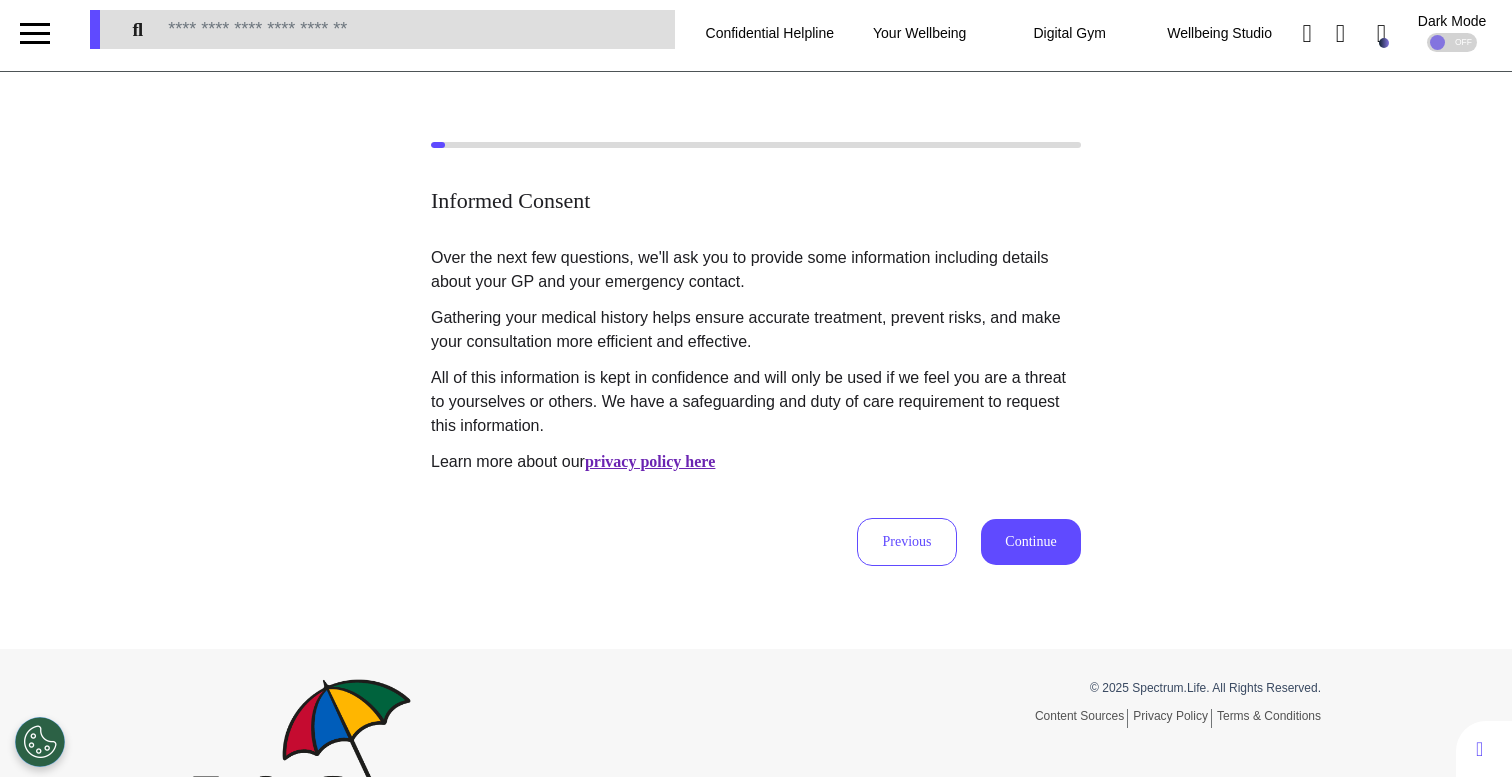 scroll, scrollTop: 0, scrollLeft: 0, axis: both 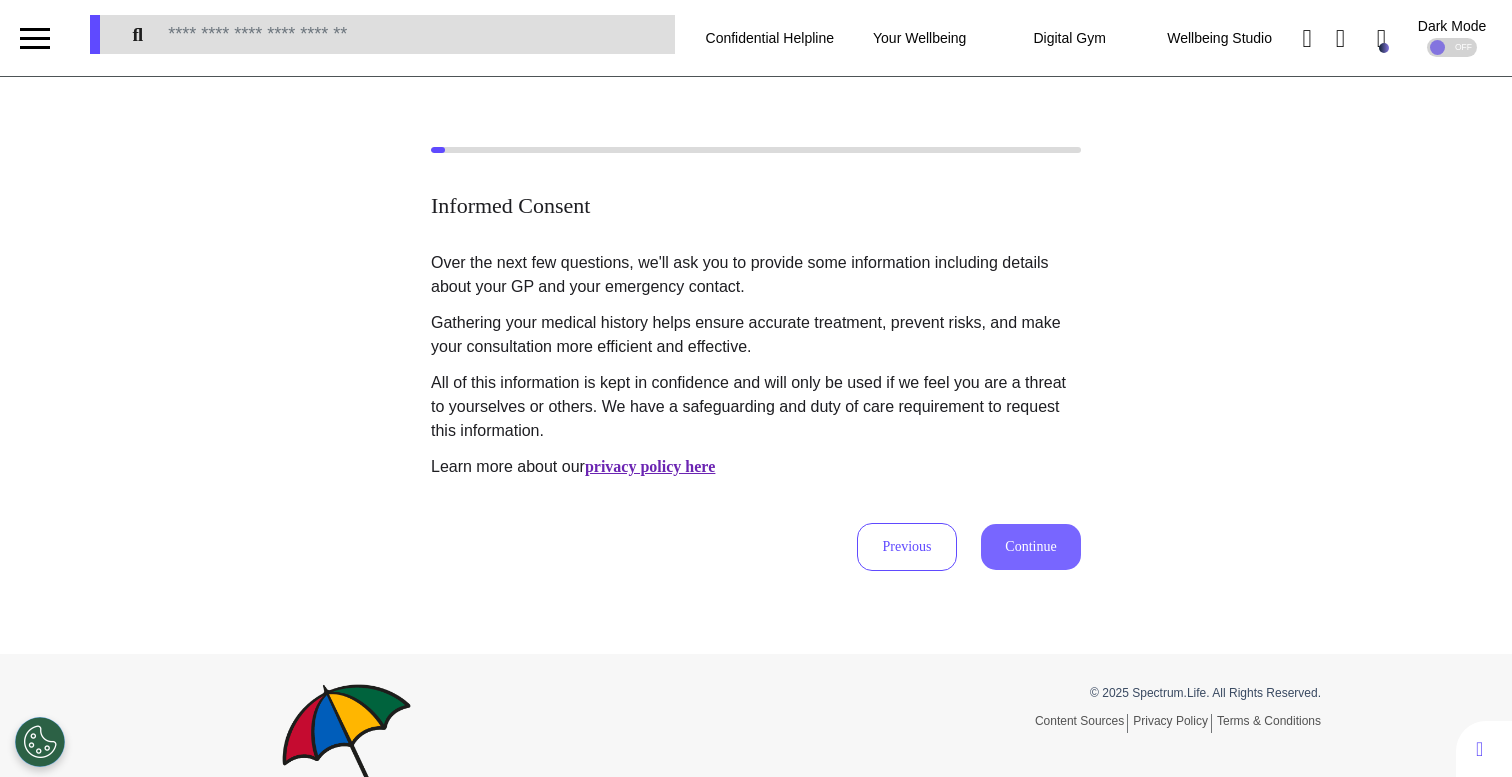 click on "Continue" at bounding box center (1031, 547) 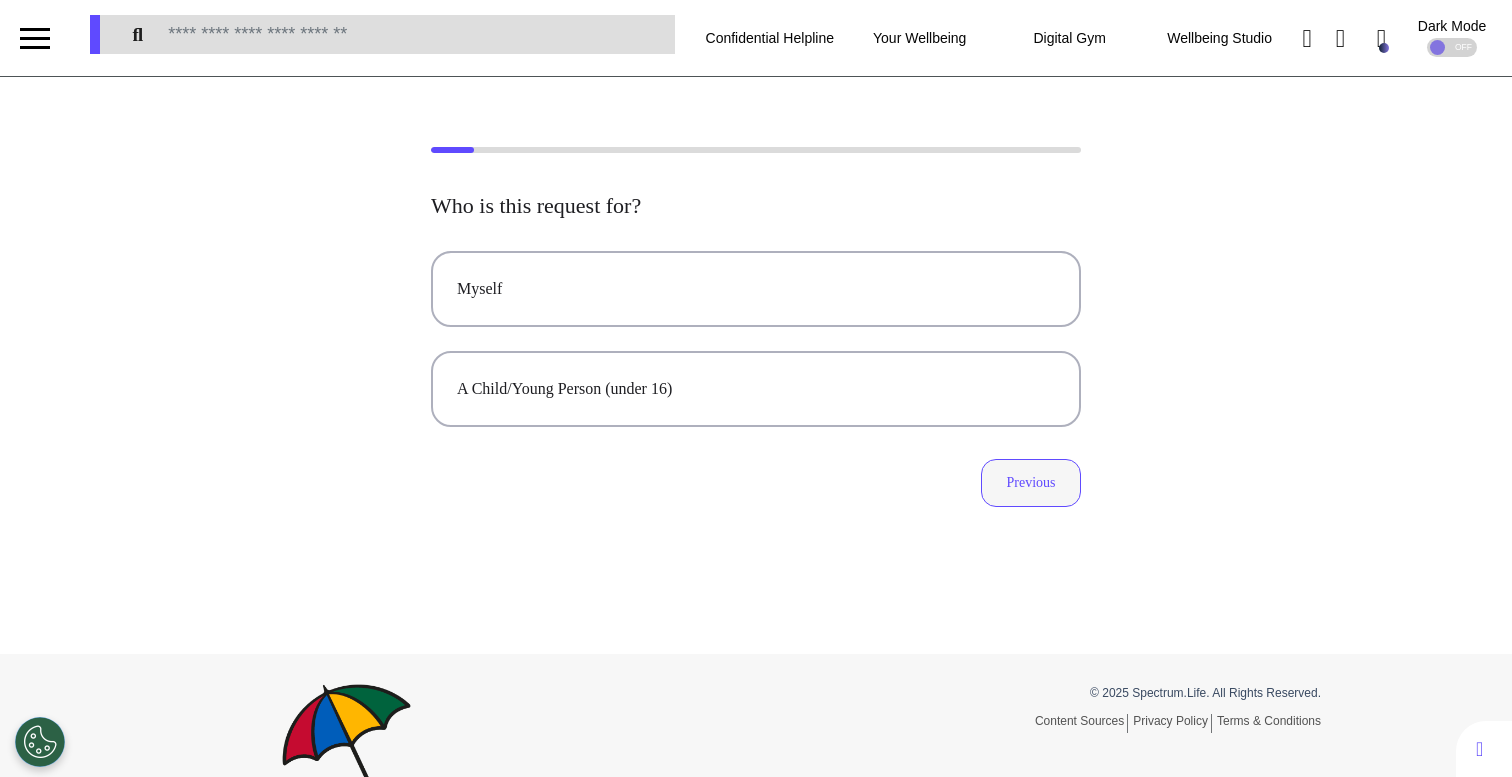 click on "Previous" at bounding box center [1031, 483] 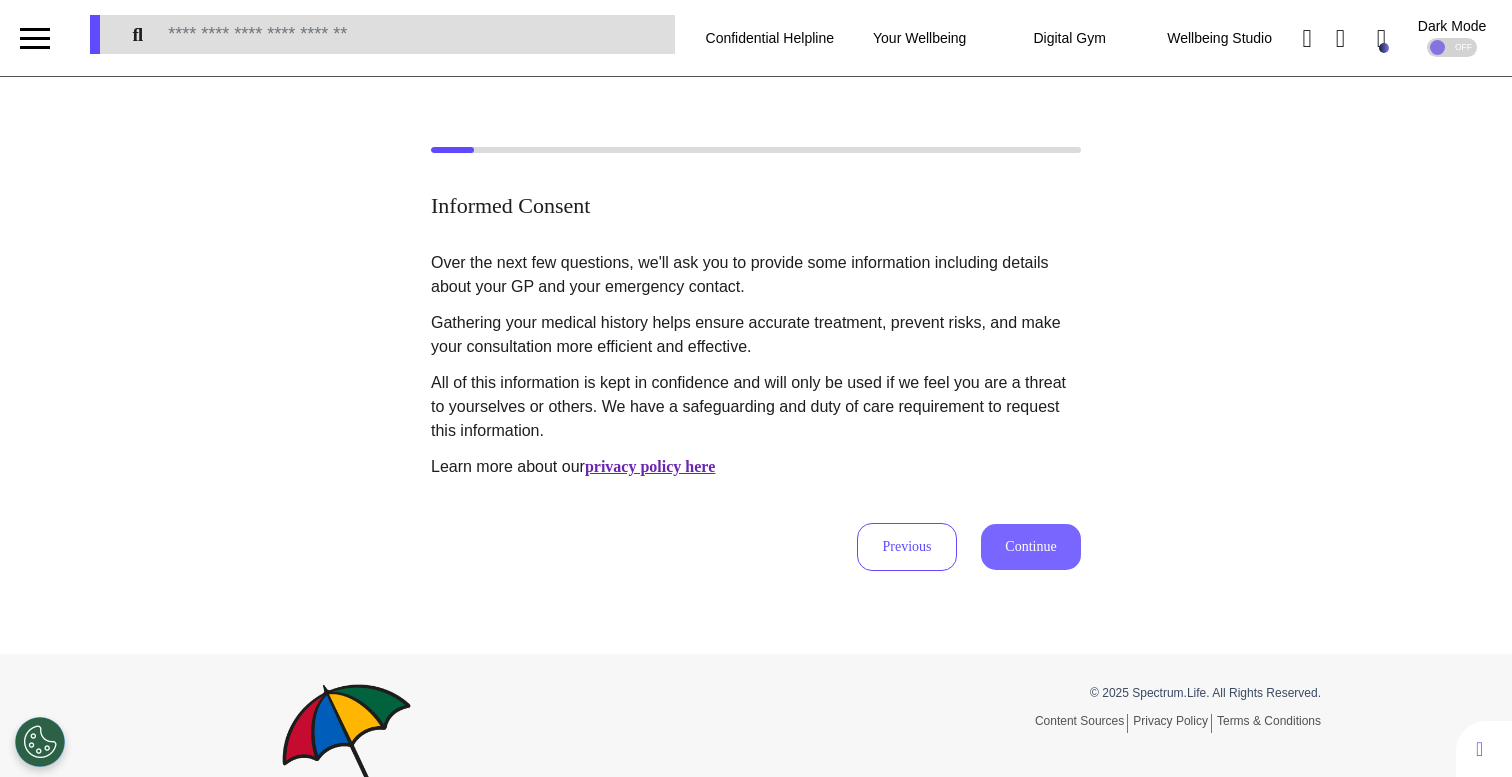 click on "Continue" at bounding box center (1031, 547) 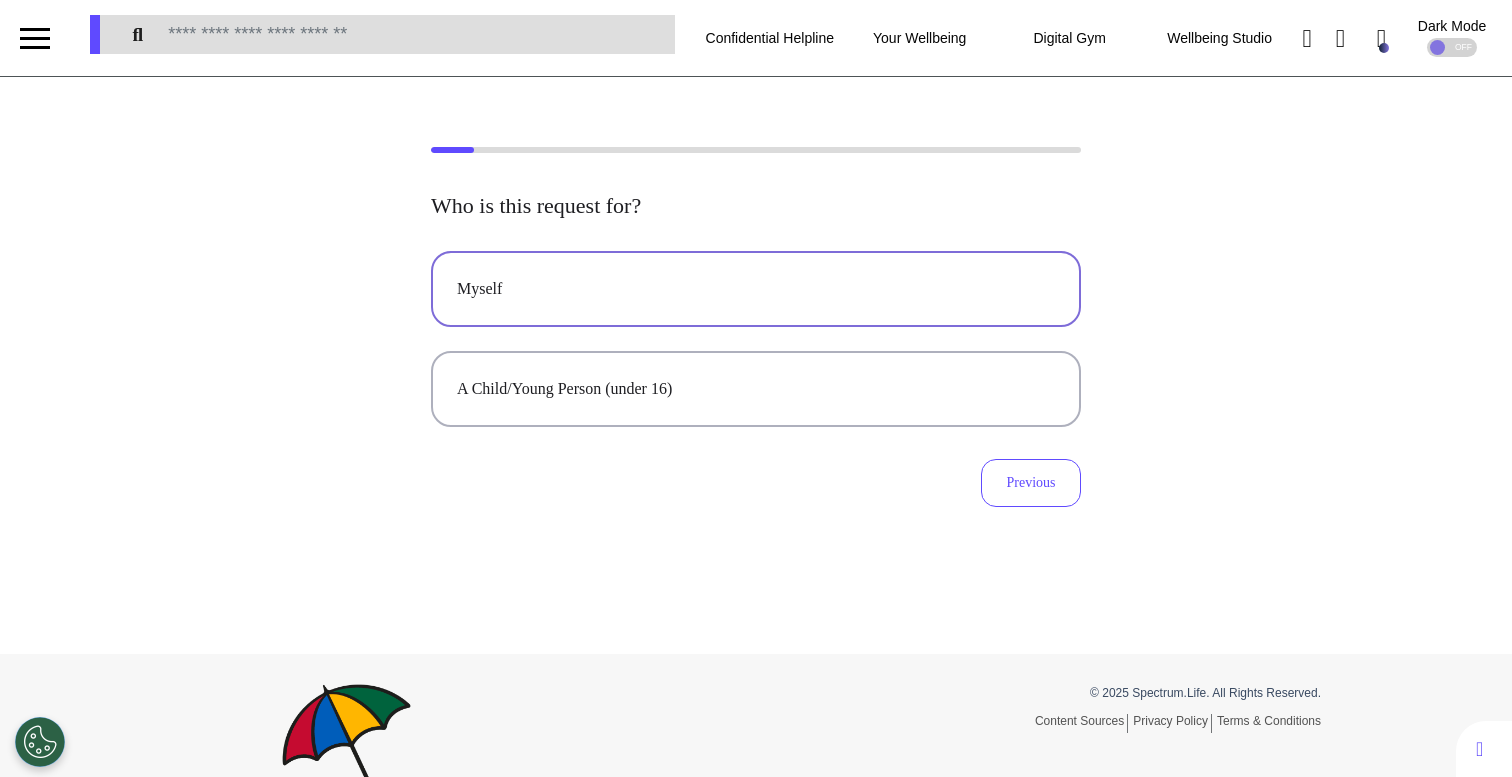 click on "Myself" at bounding box center (756, 289) 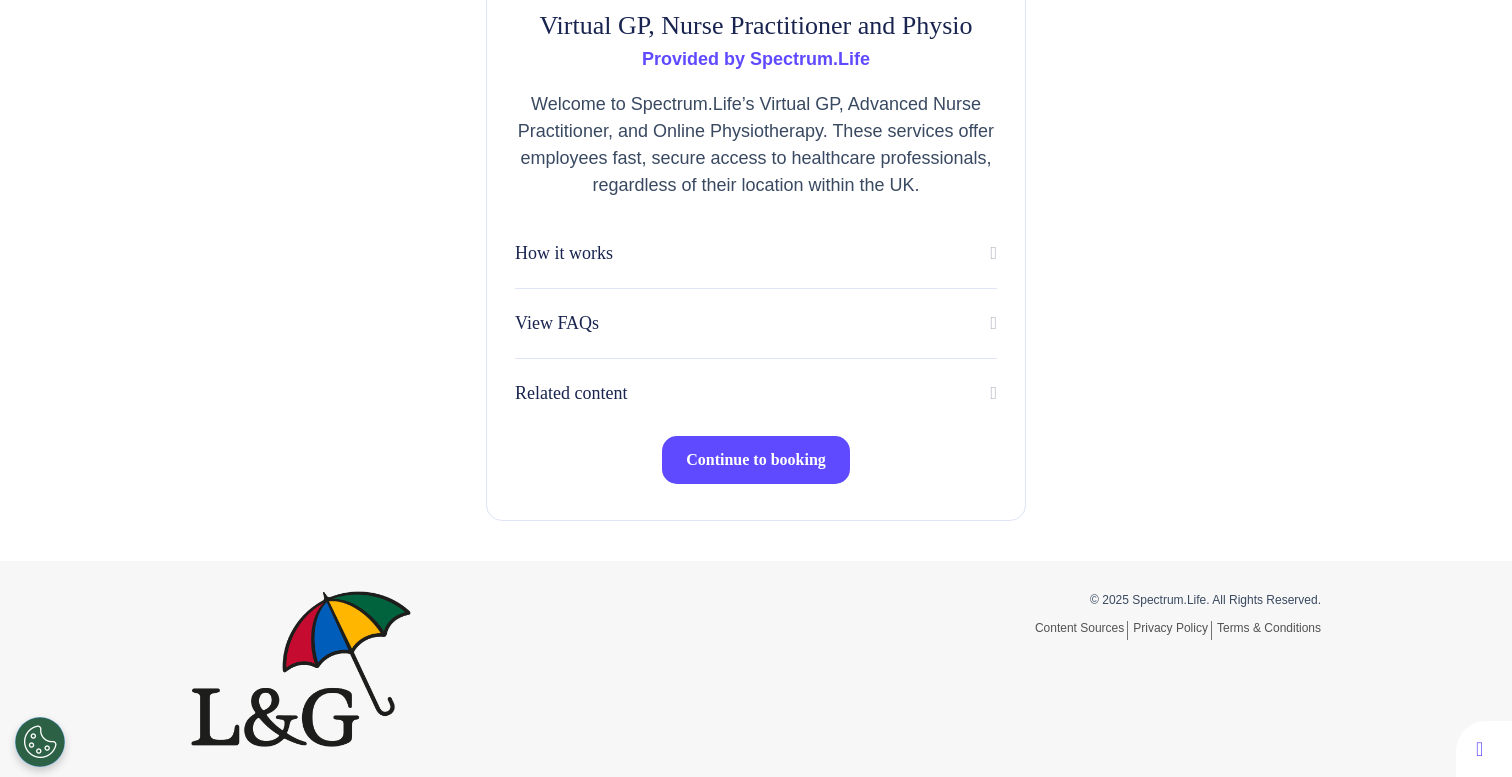 click on "Continue to booking" at bounding box center [756, 459] 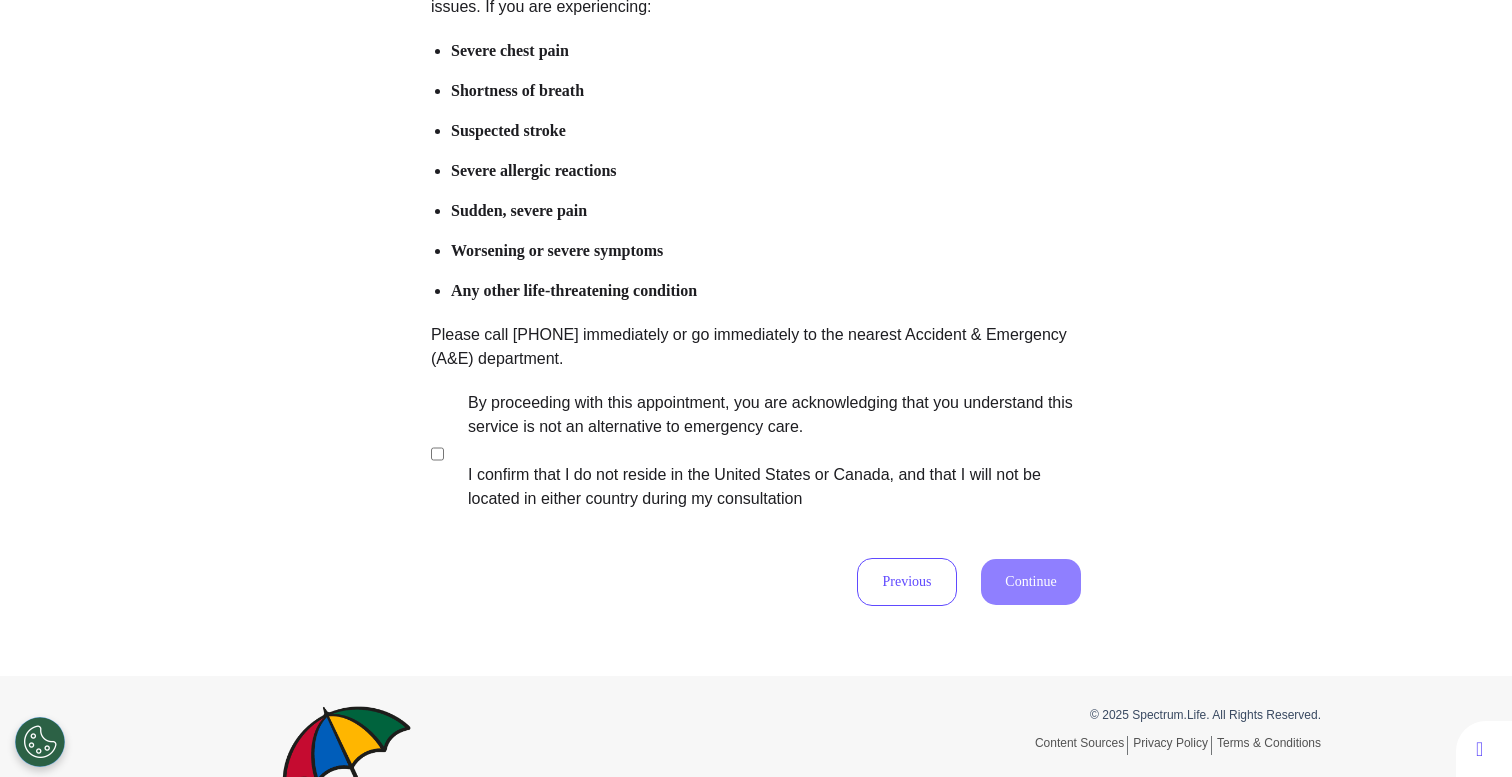 scroll, scrollTop: 396, scrollLeft: 0, axis: vertical 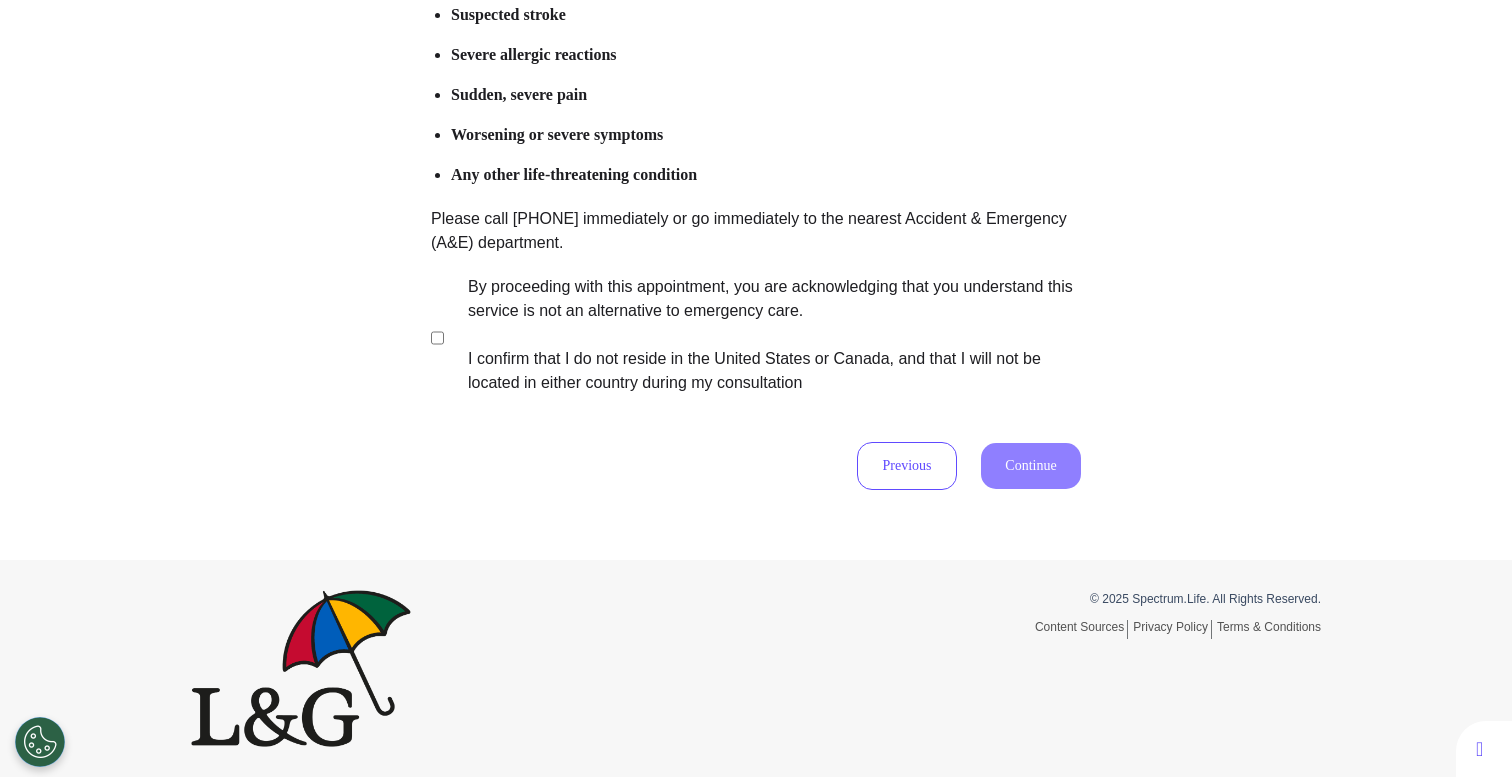 click on "By proceeding with this appointment, you are acknowledging that you understand this service is not an alternative to emergency care. I confirm that I do not reside in the United States or Canada, and that I will not be located in either country during my consultation" at bounding box center [761, 335] 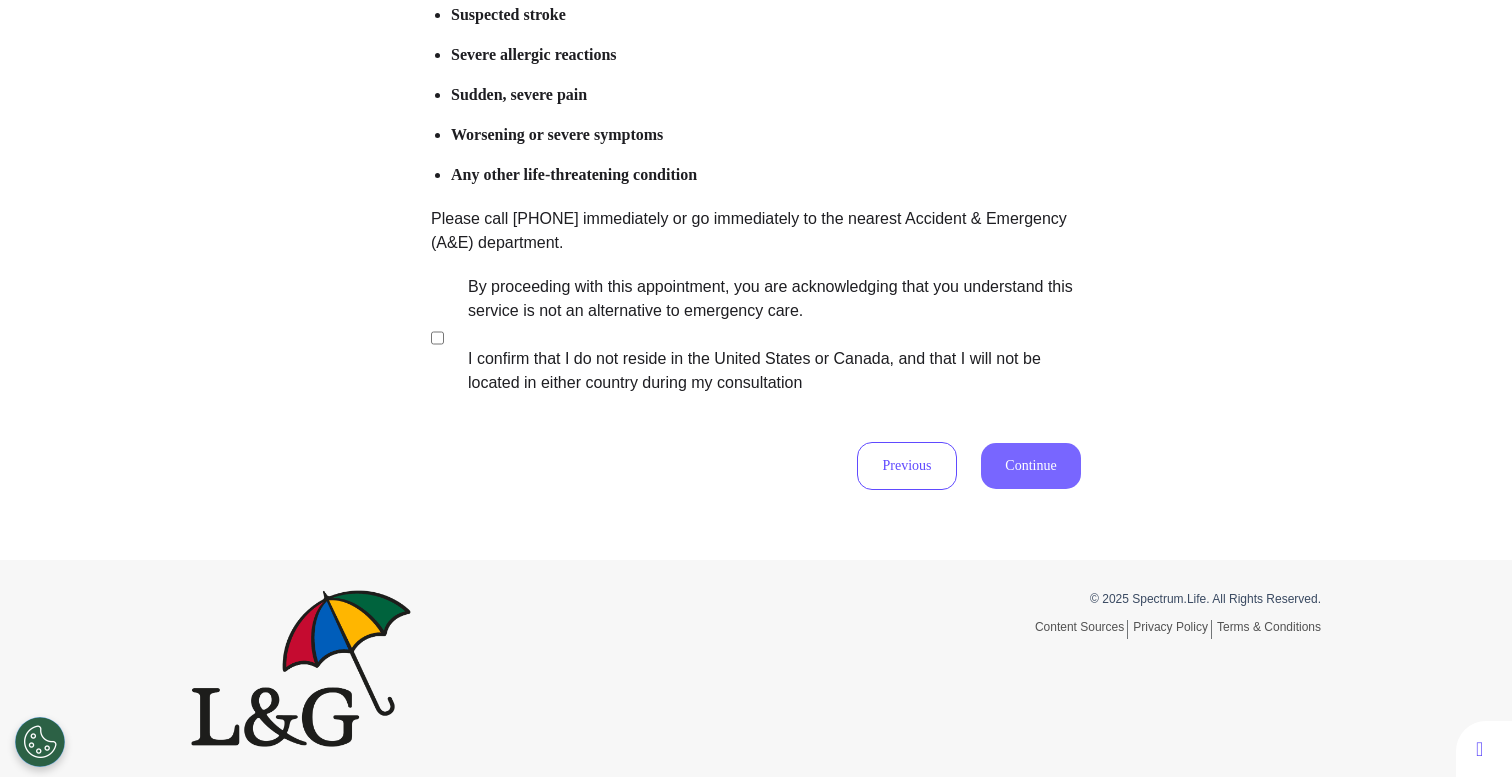 click on "Continue" at bounding box center (1031, 466) 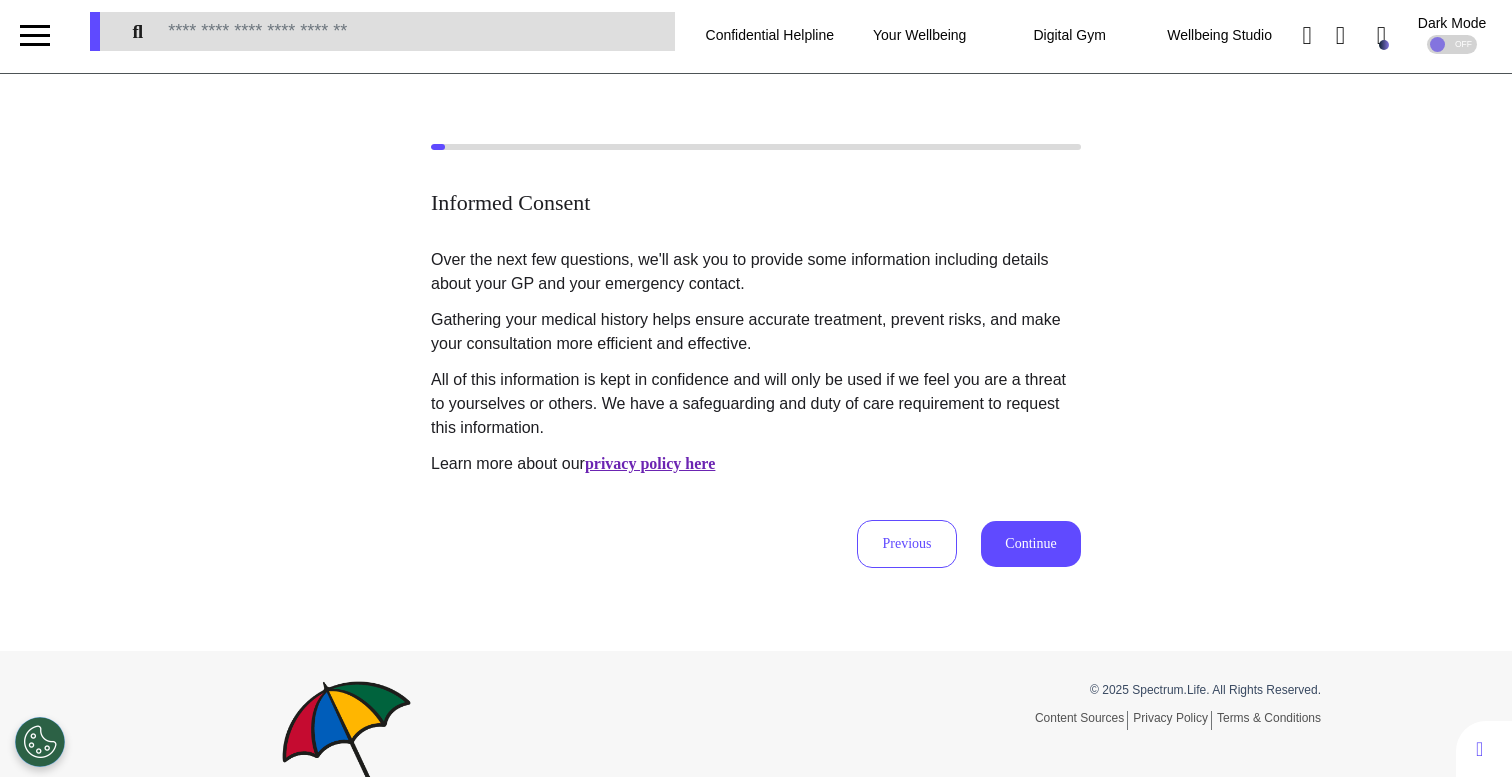 scroll, scrollTop: 0, scrollLeft: 0, axis: both 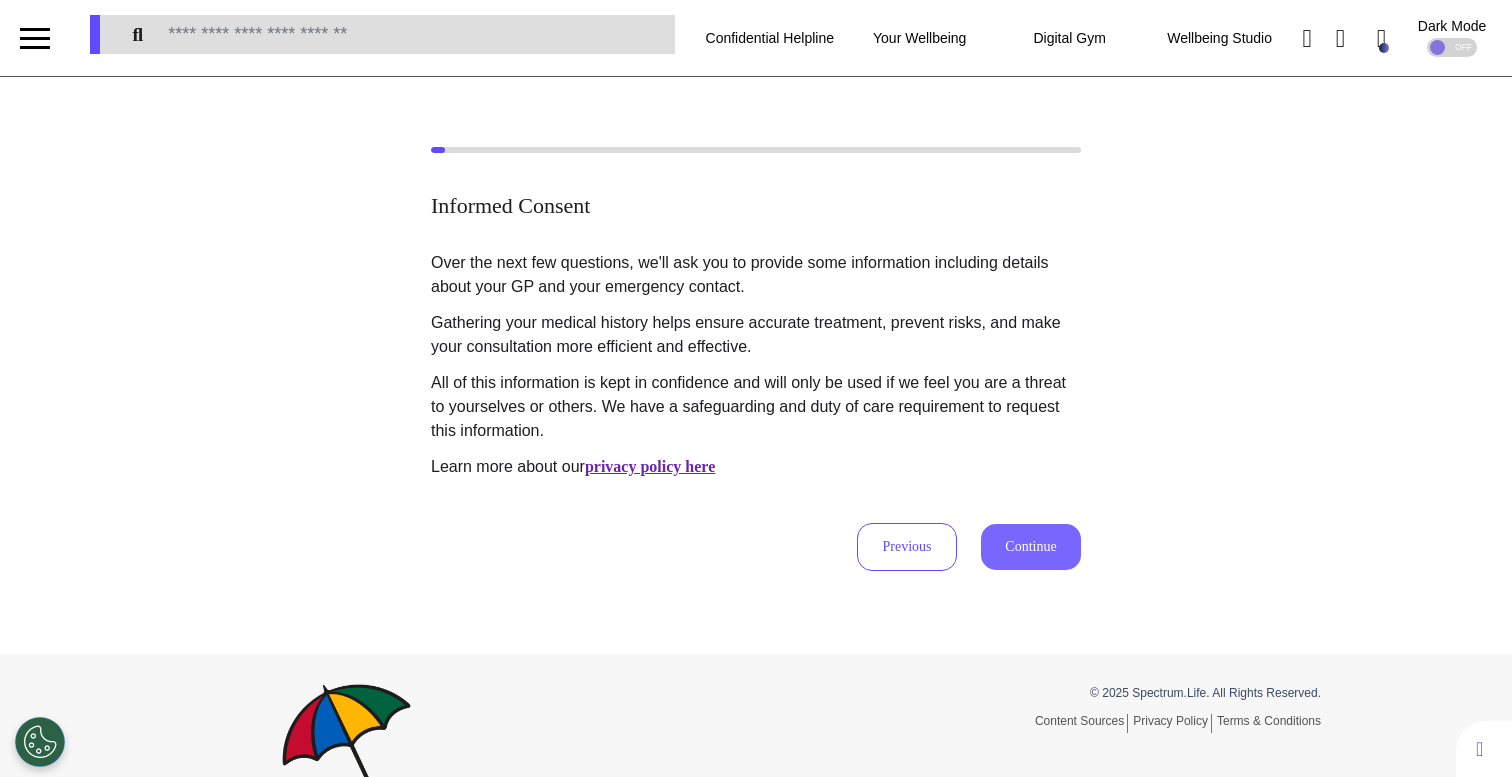 click on "Continue" at bounding box center (1031, 547) 